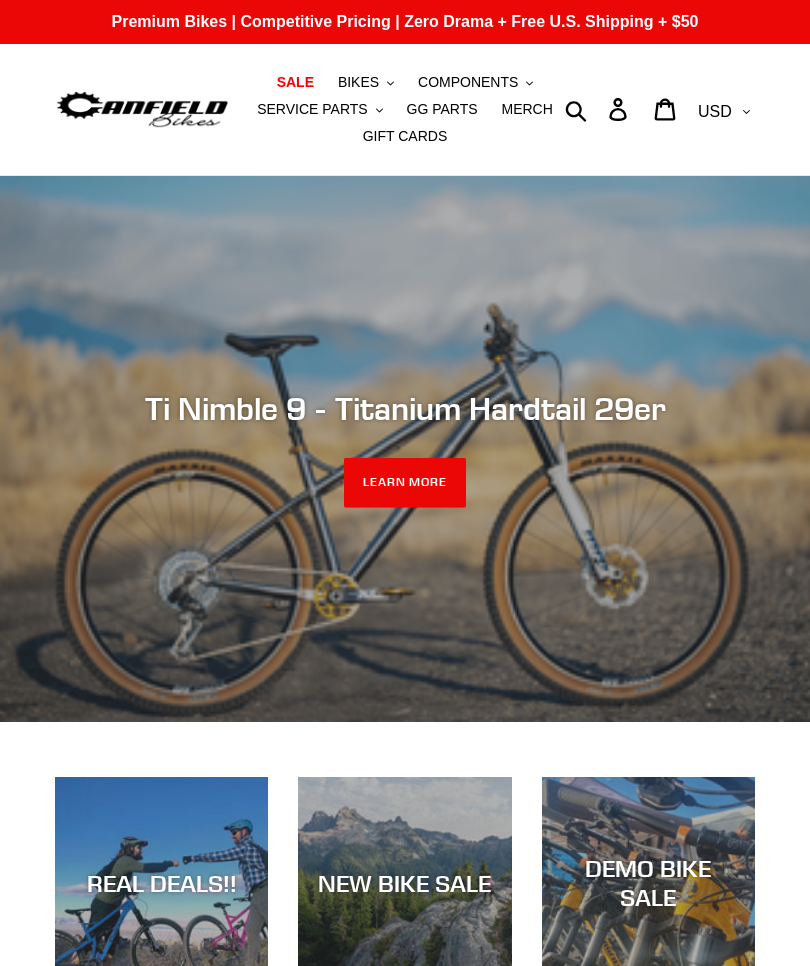 scroll, scrollTop: 0, scrollLeft: 0, axis: both 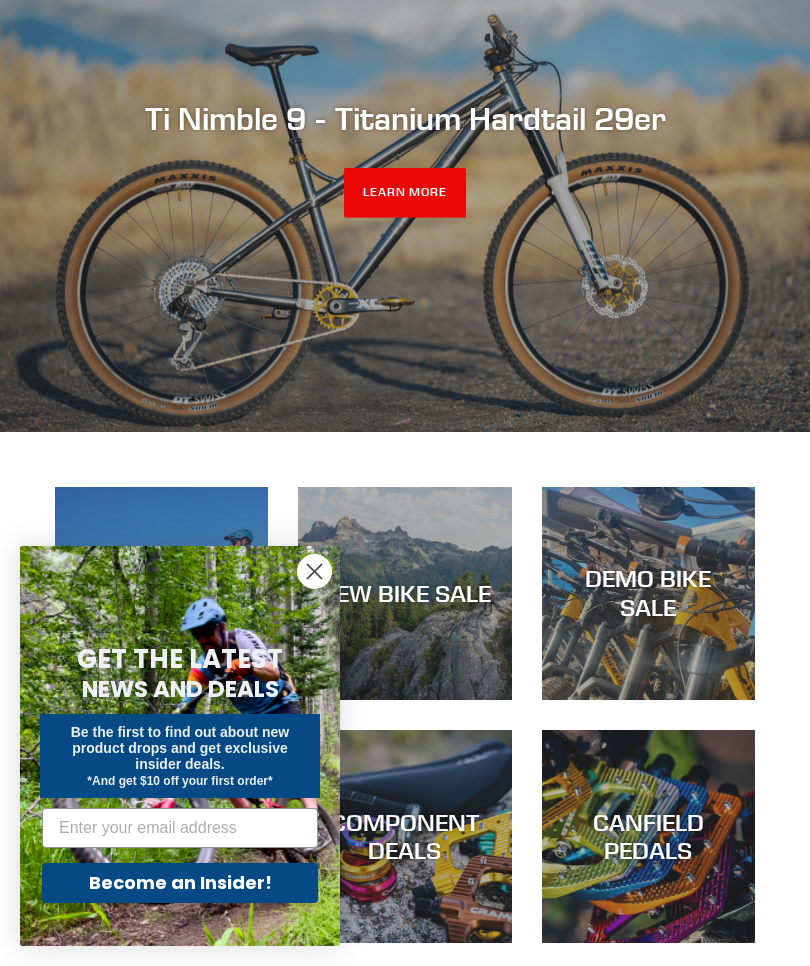 click 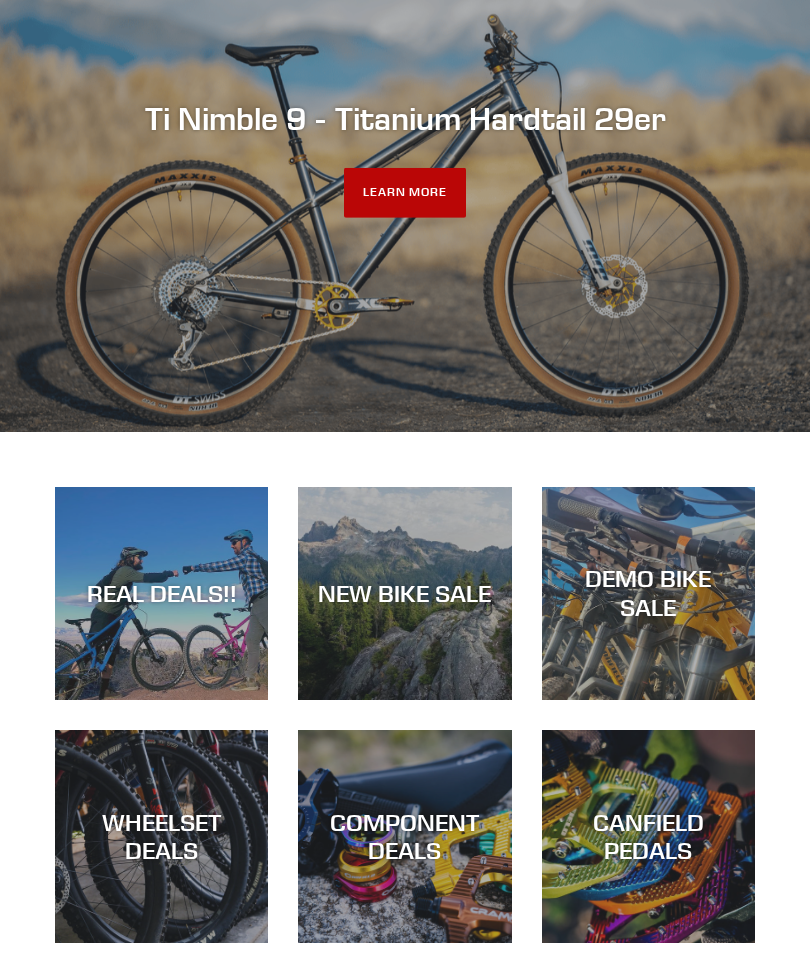click on "LEARN MORE" at bounding box center (405, 193) 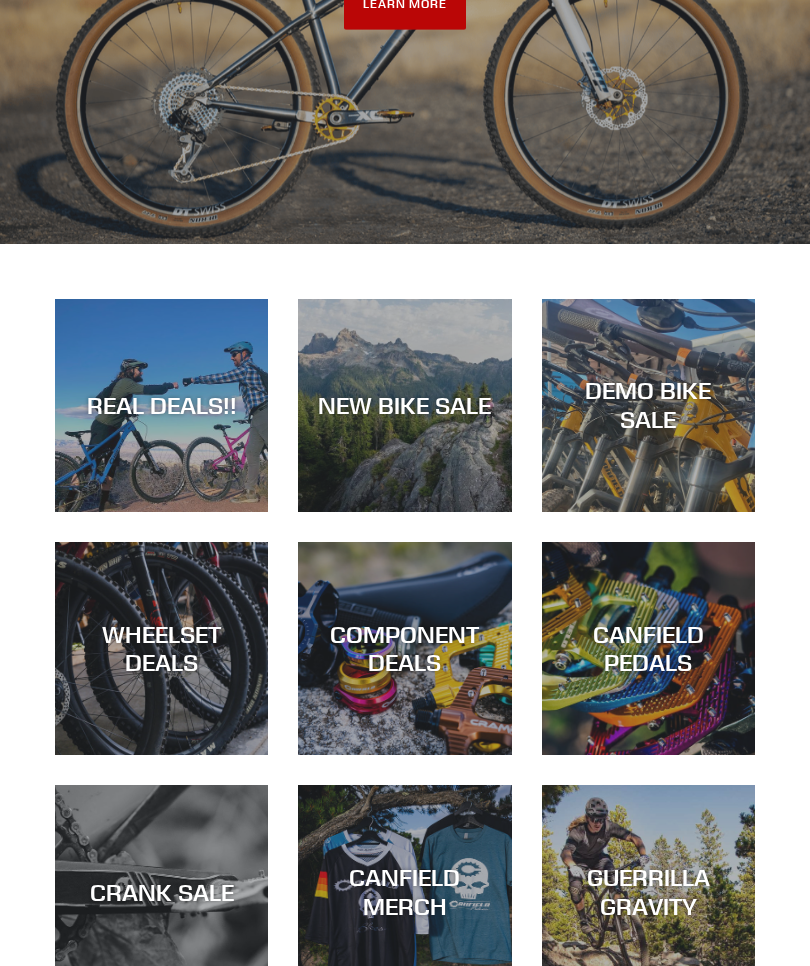 scroll, scrollTop: 478, scrollLeft: 0, axis: vertical 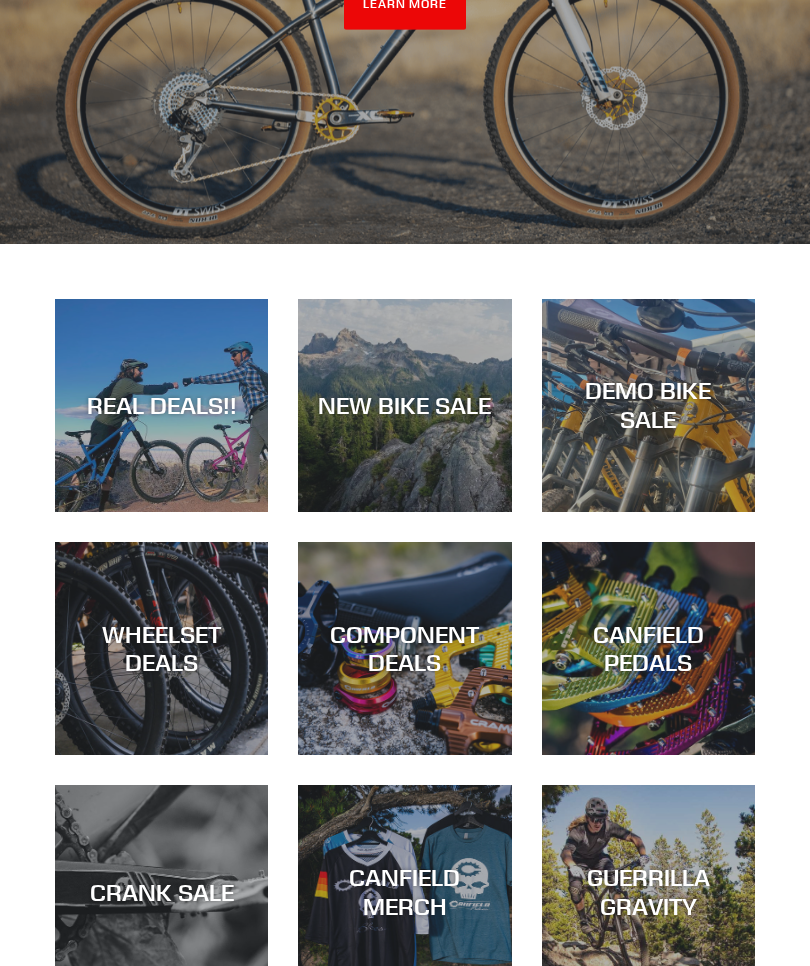 click on "REAL DEALS!!" at bounding box center (161, 512) 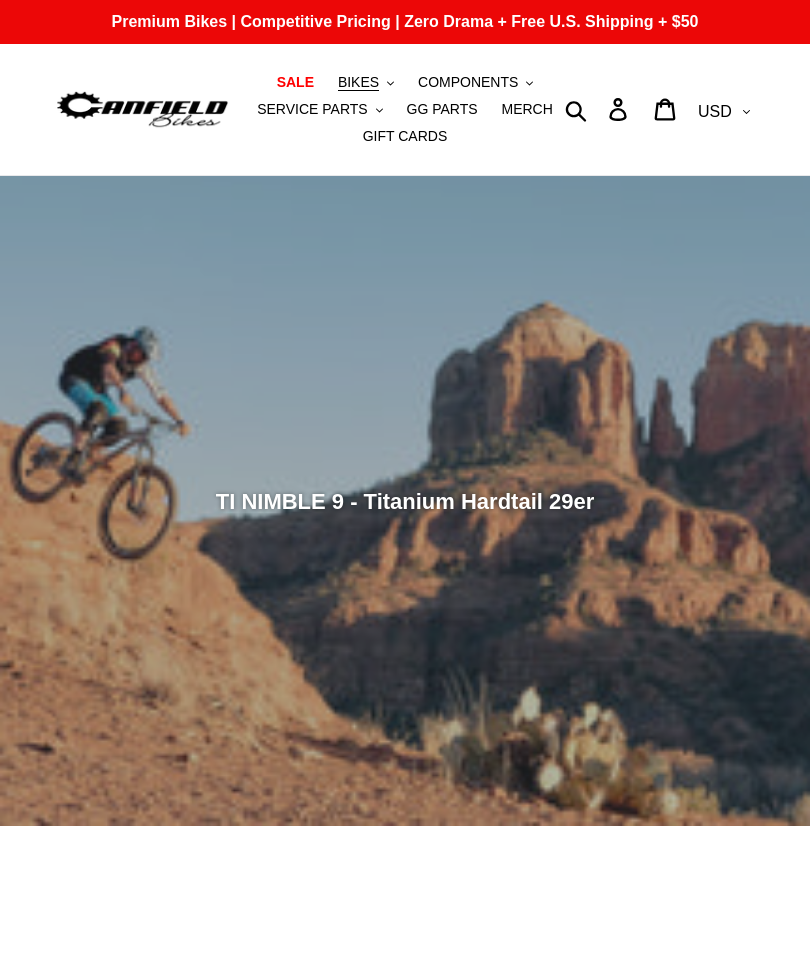 scroll, scrollTop: 0, scrollLeft: 0, axis: both 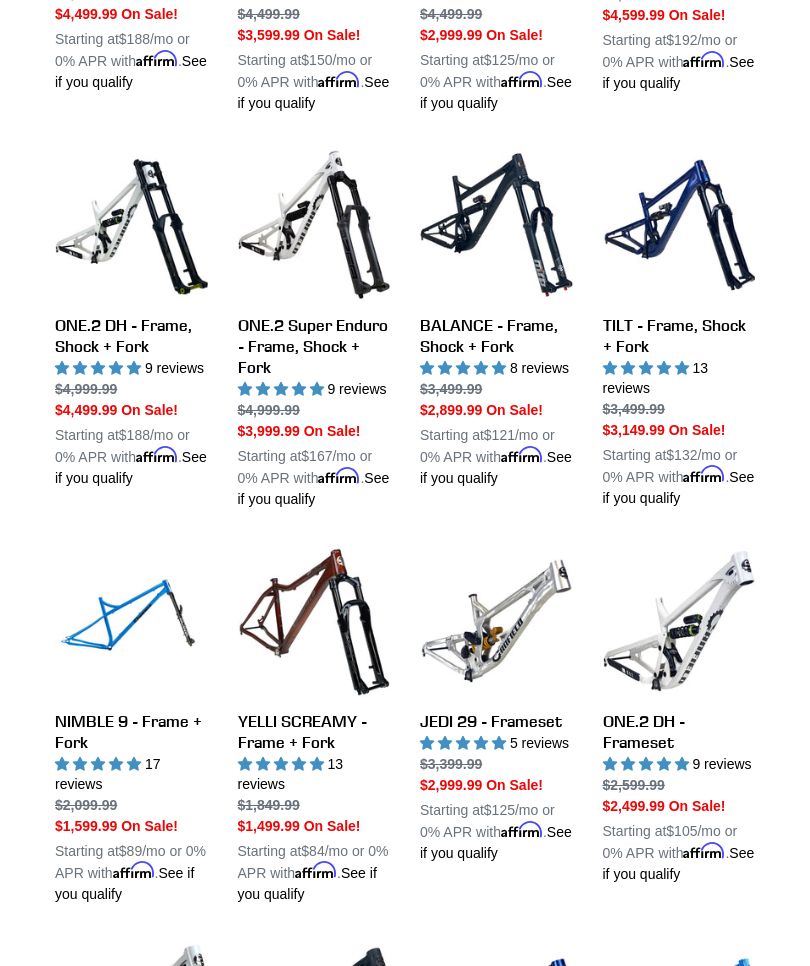 click on "NIMBLE 9 - Frame + Fork" at bounding box center (131, 725) 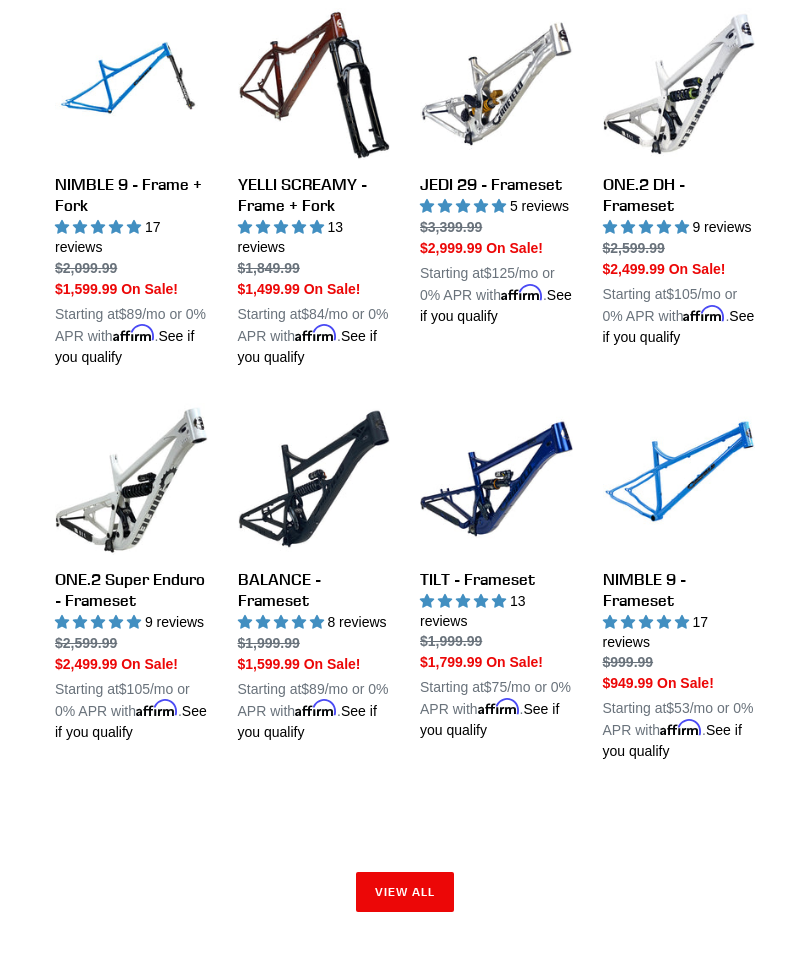 scroll, scrollTop: 2427, scrollLeft: 0, axis: vertical 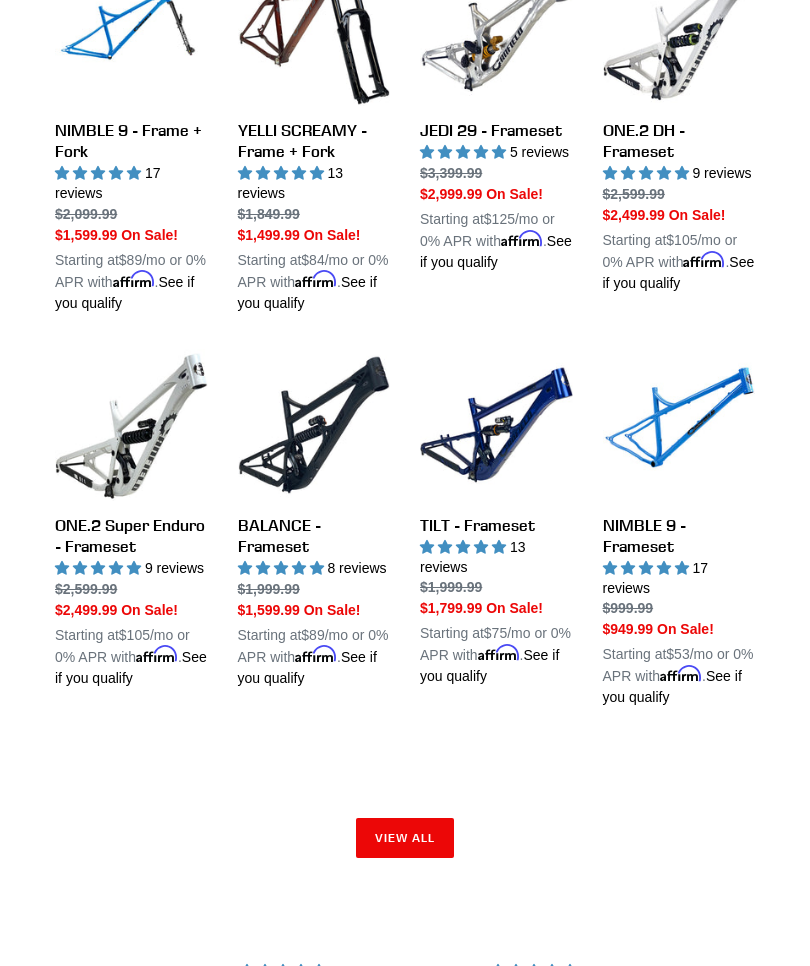 click on "View all" at bounding box center [405, 838] 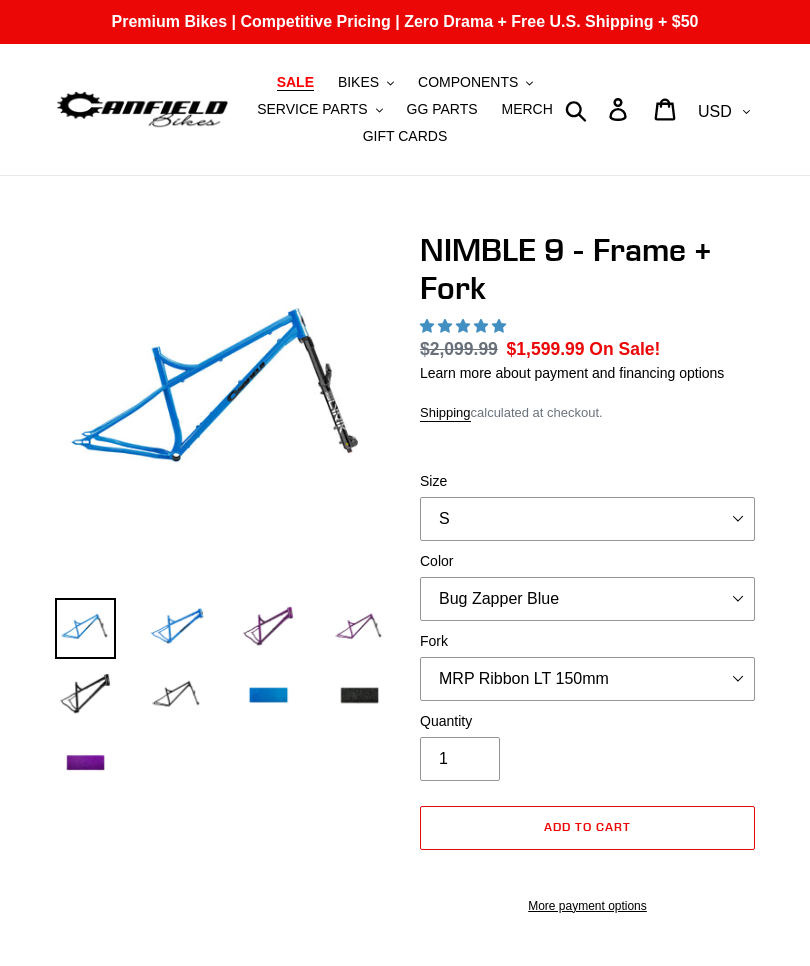 scroll, scrollTop: 0, scrollLeft: 0, axis: both 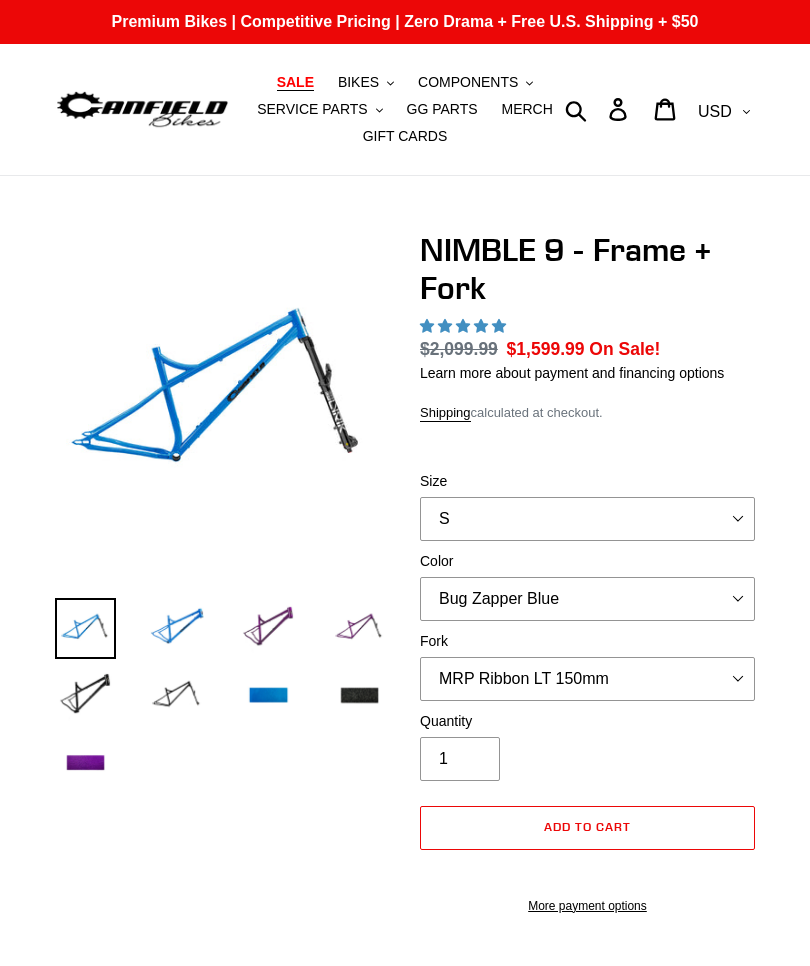 select on "highest-rating" 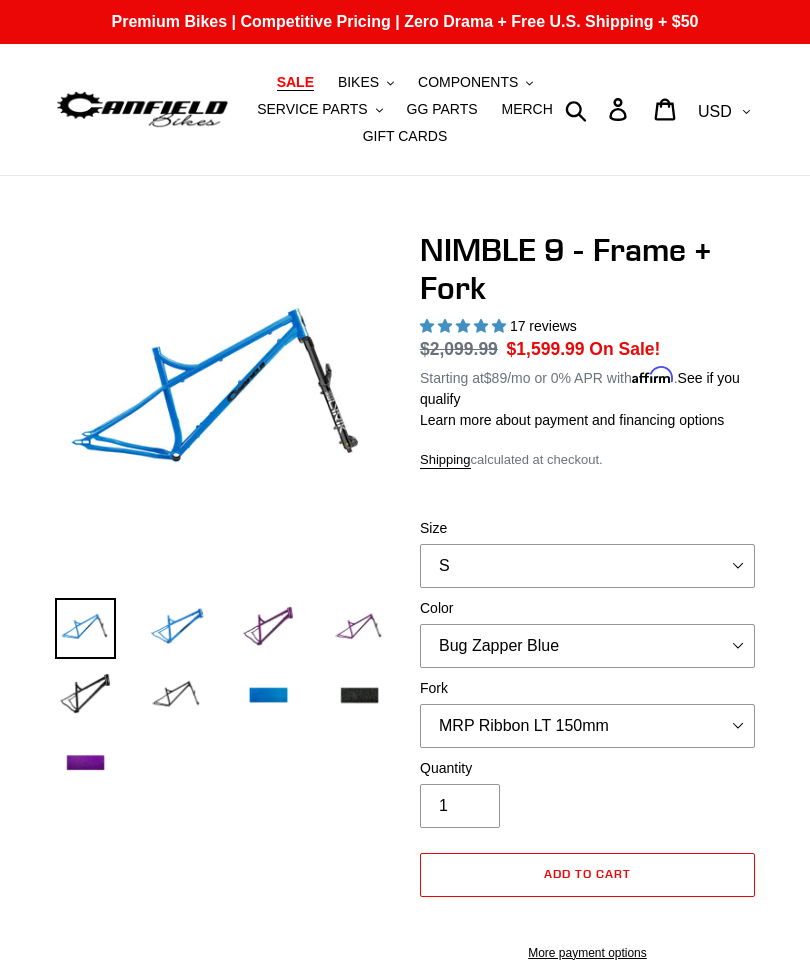 click on "Size" at bounding box center (587, 528) 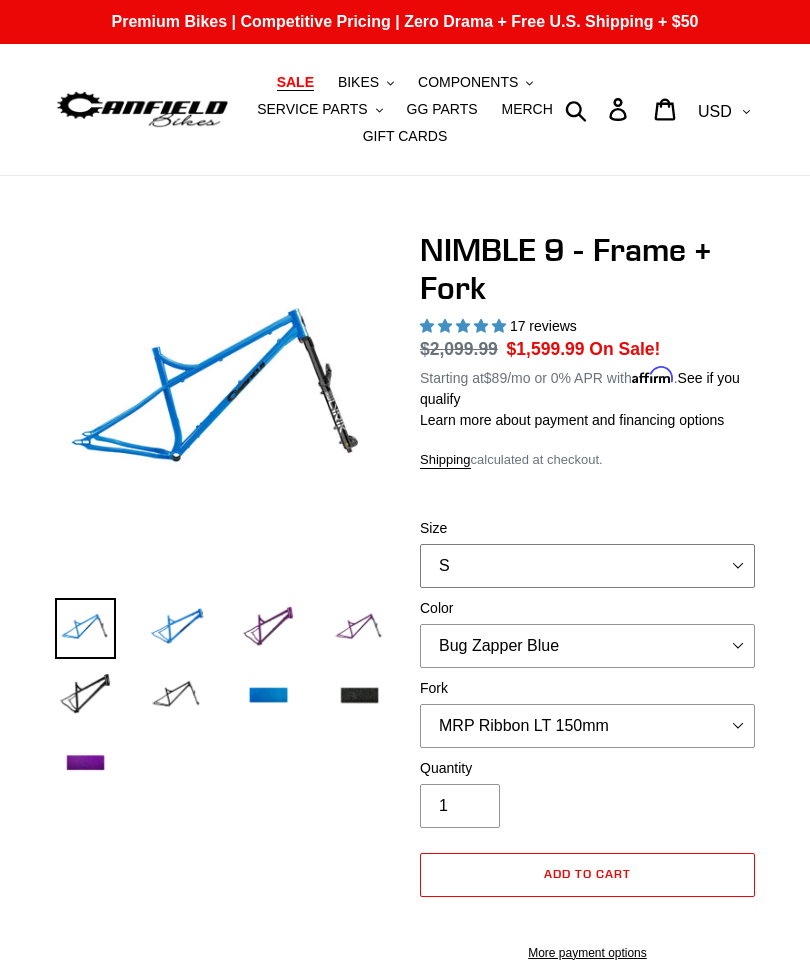 select on "M" 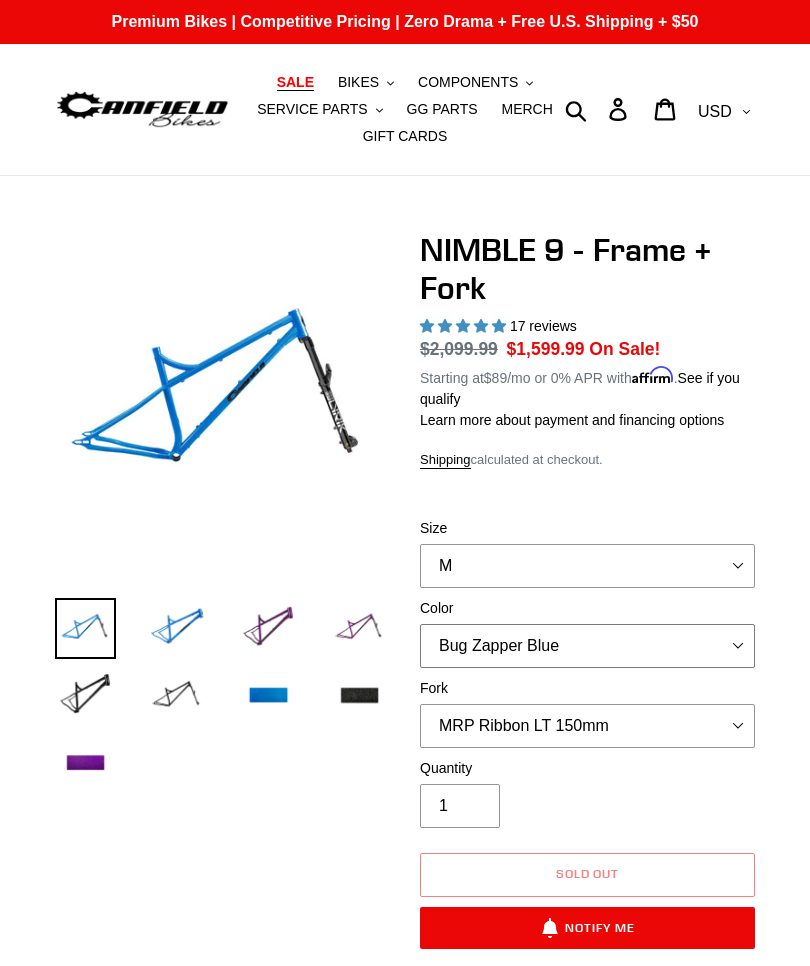 click on "Bug Zapper Blue
Purple Haze - Sold Out
Galaxy Black" at bounding box center (587, 646) 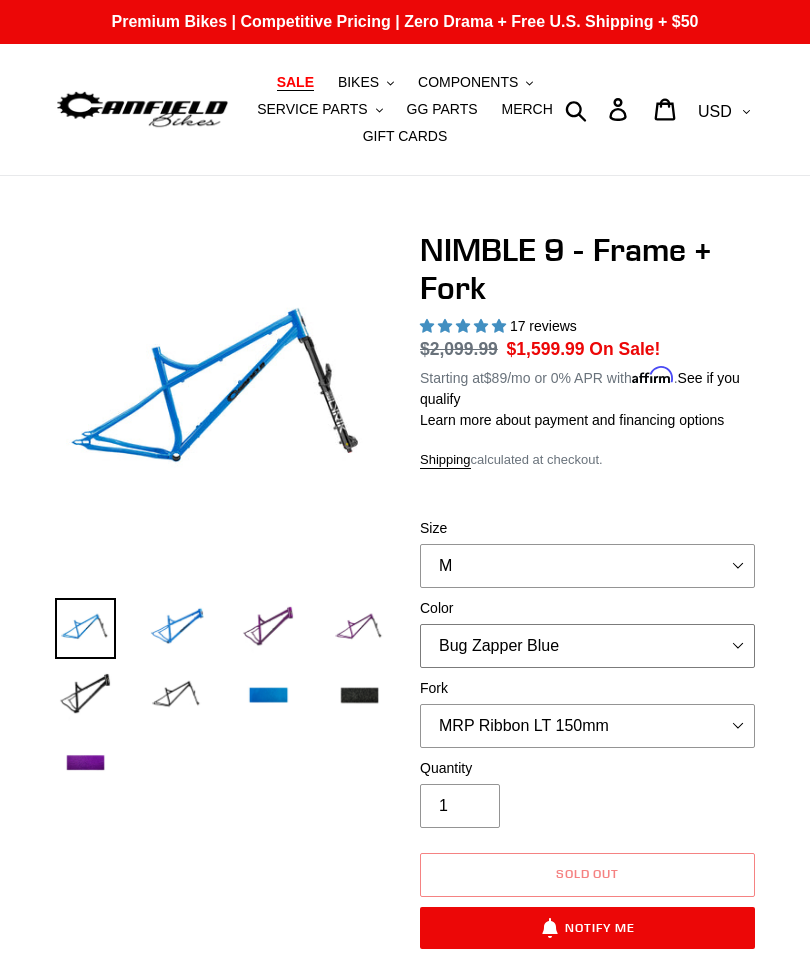 select on "Galaxy Black" 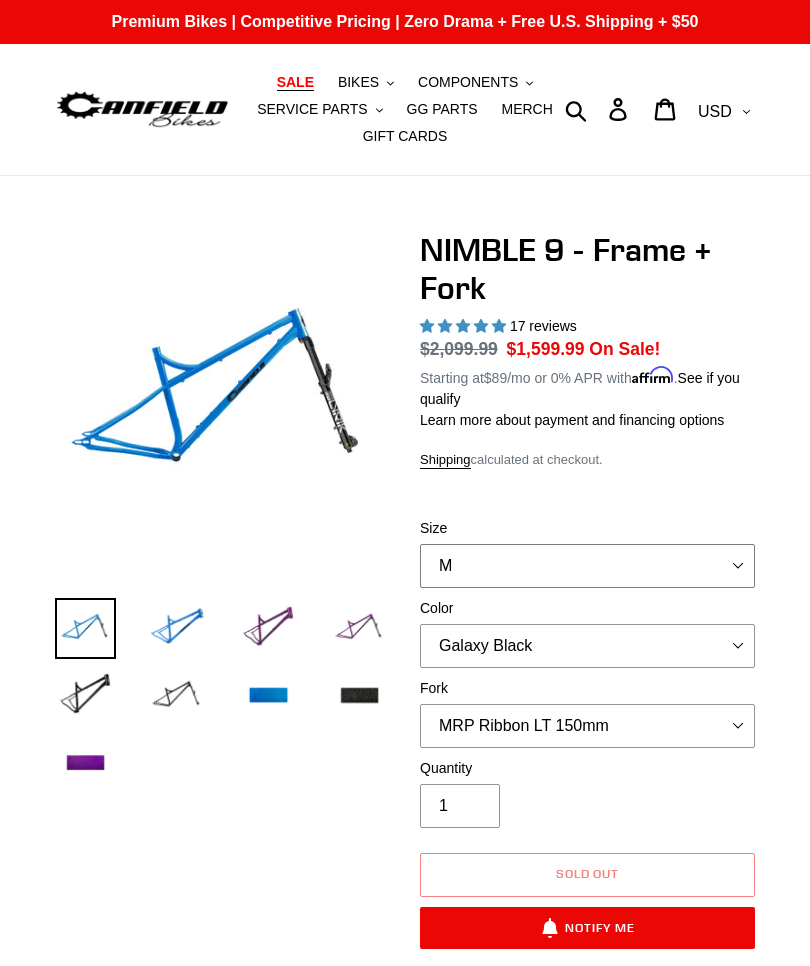 click on "S
M
L
XL" at bounding box center (587, 566) 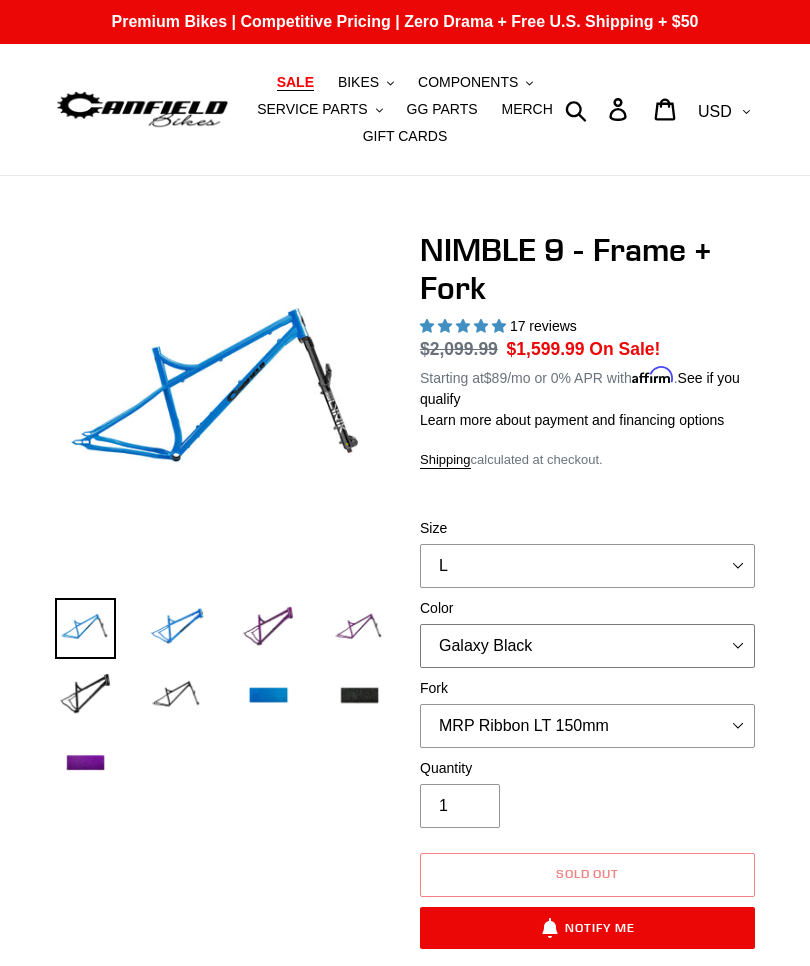click on "Bug Zapper Blue
Purple Haze - Sold Out
Galaxy Black" at bounding box center [587, 646] 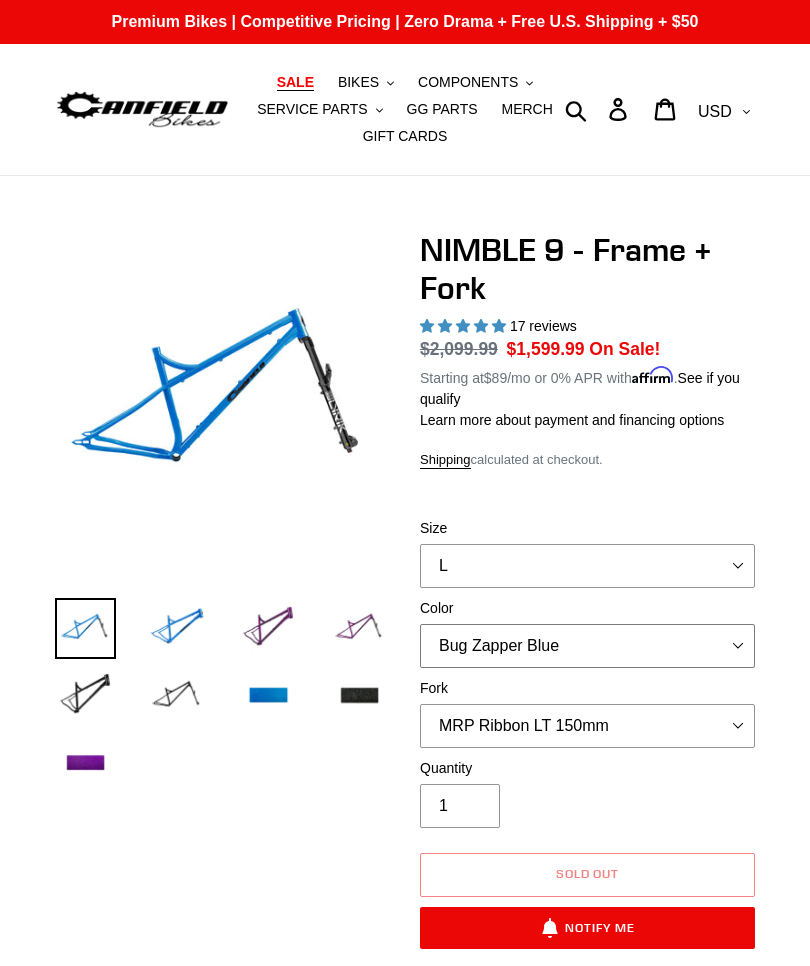 click on "Bug Zapper Blue
Purple Haze - Sold Out
Galaxy Black" at bounding box center [587, 646] 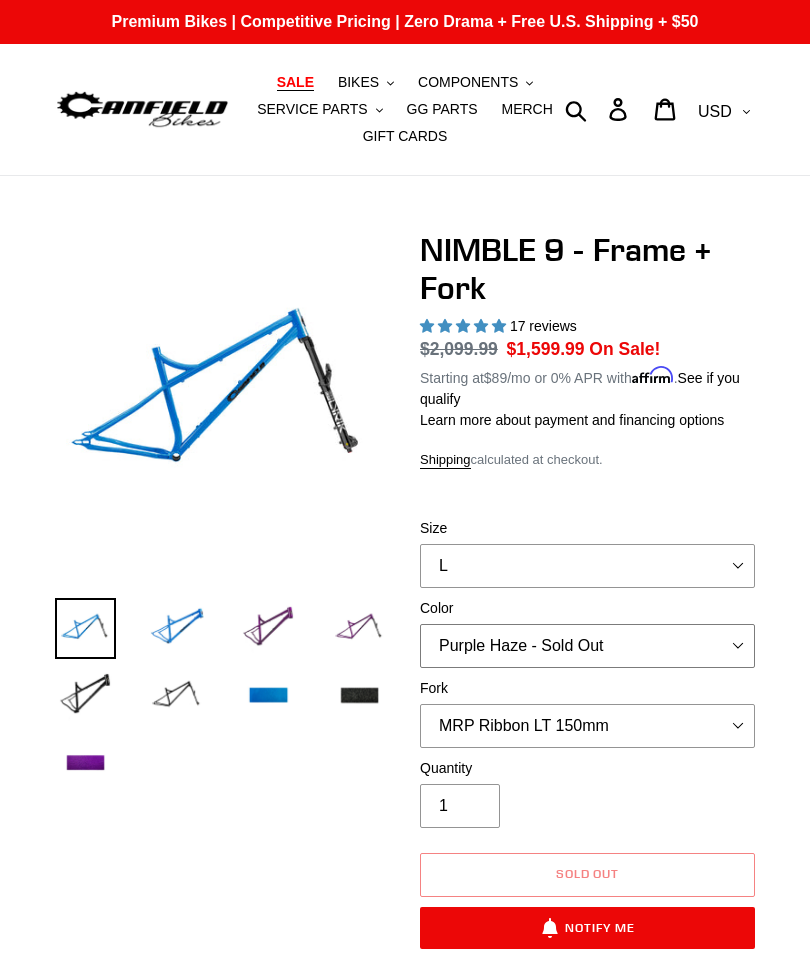 click on "Bug Zapper Blue
Purple Haze - Sold Out
Galaxy Black" at bounding box center (587, 646) 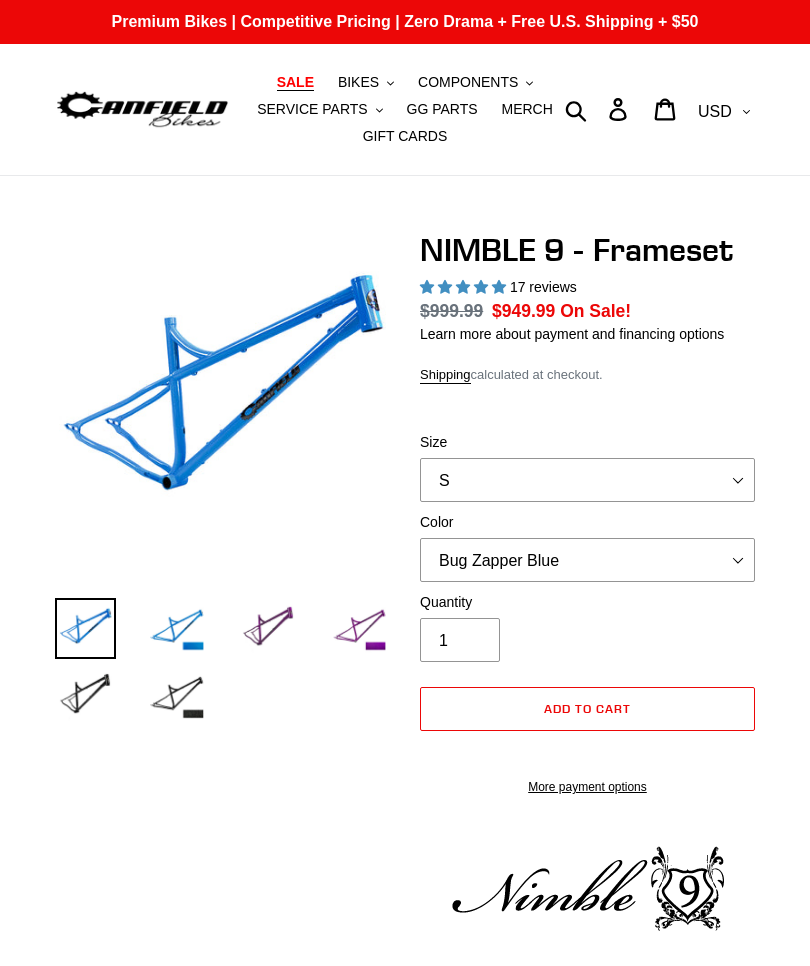 select on "highest-rating" 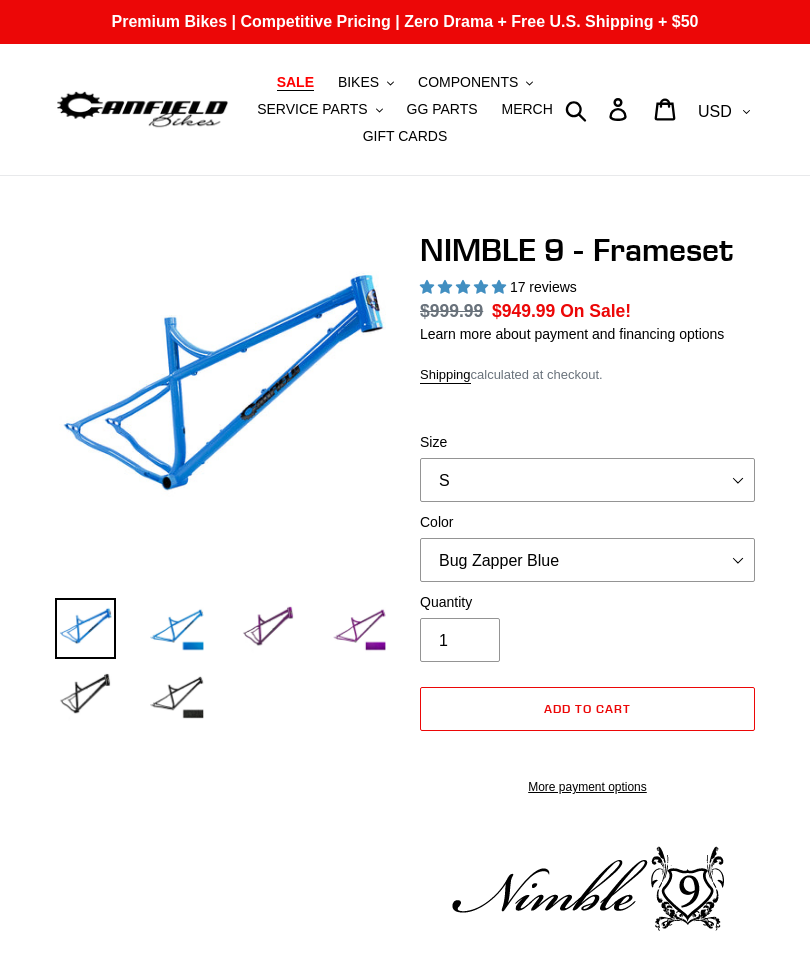 scroll, scrollTop: 0, scrollLeft: 0, axis: both 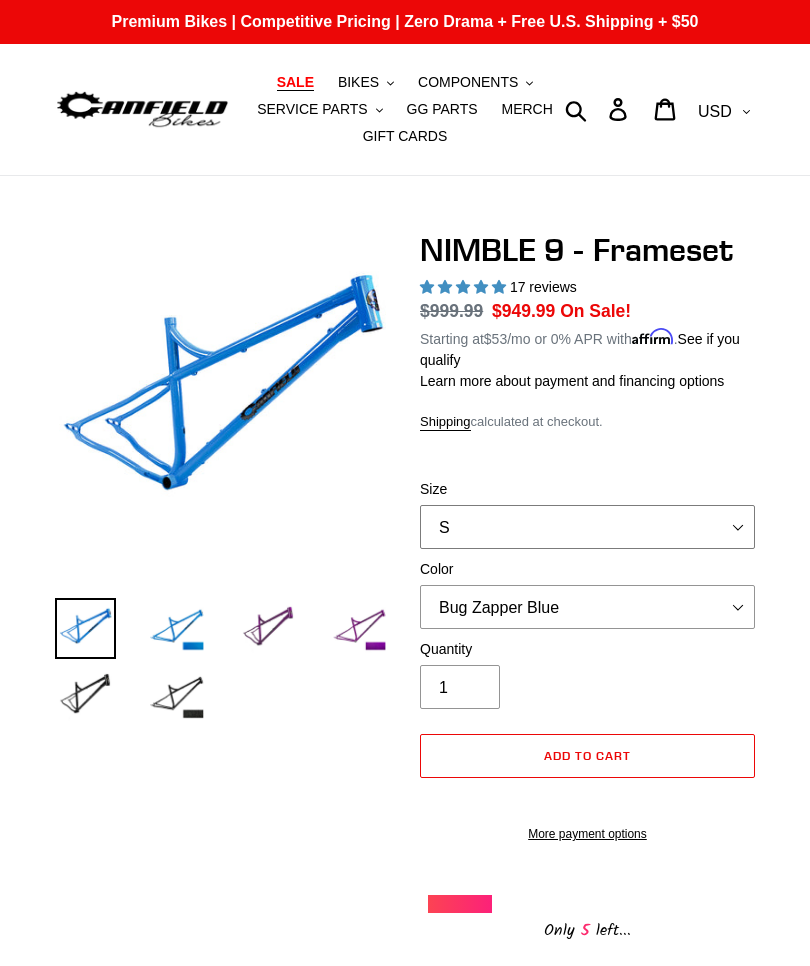 click on "S
M
L
XL" at bounding box center (587, 527) 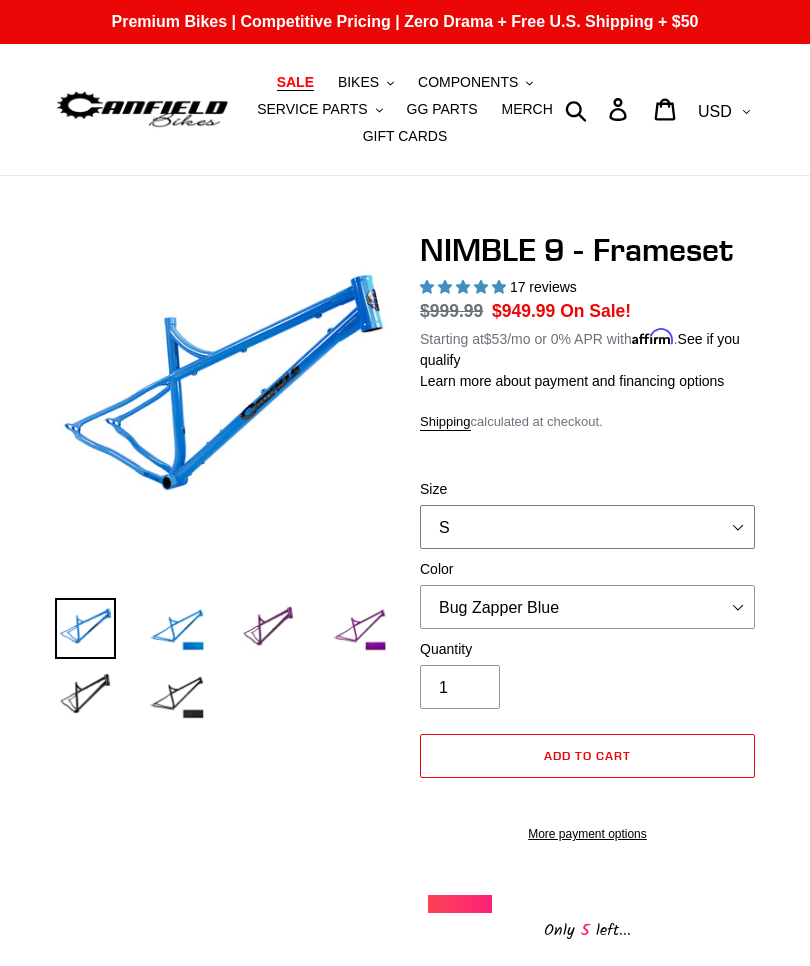 select on "M" 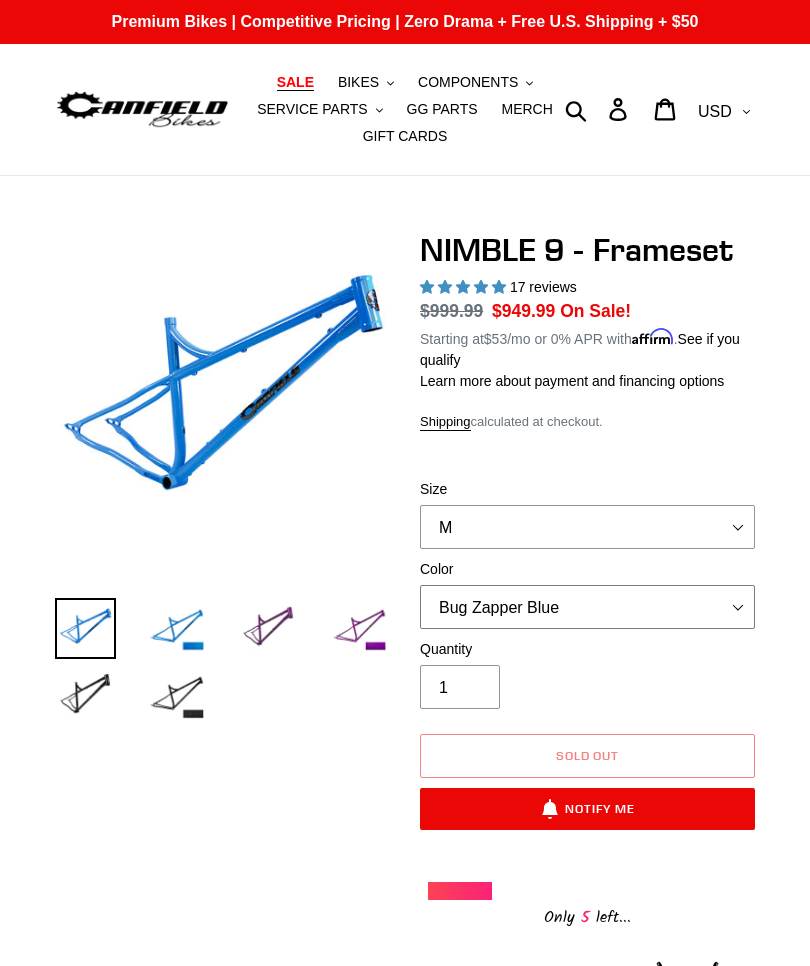 click on "Bug Zapper Blue
Purple Haze -Sold Out
Galaxy Black" at bounding box center [587, 607] 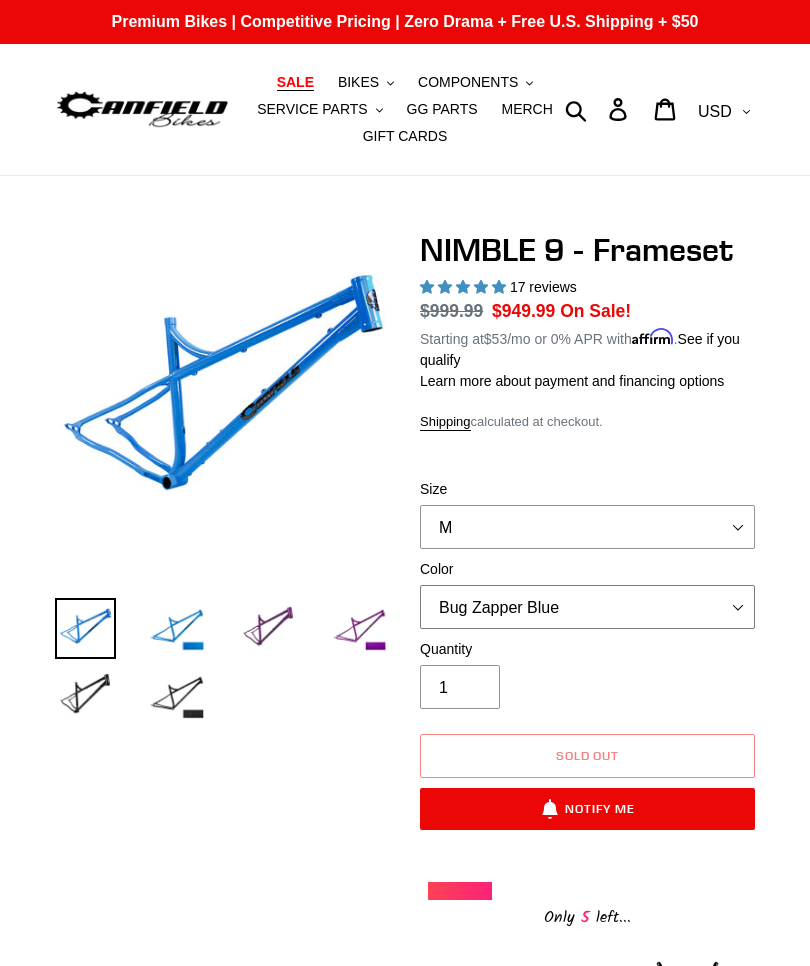 select on "Galaxy Black" 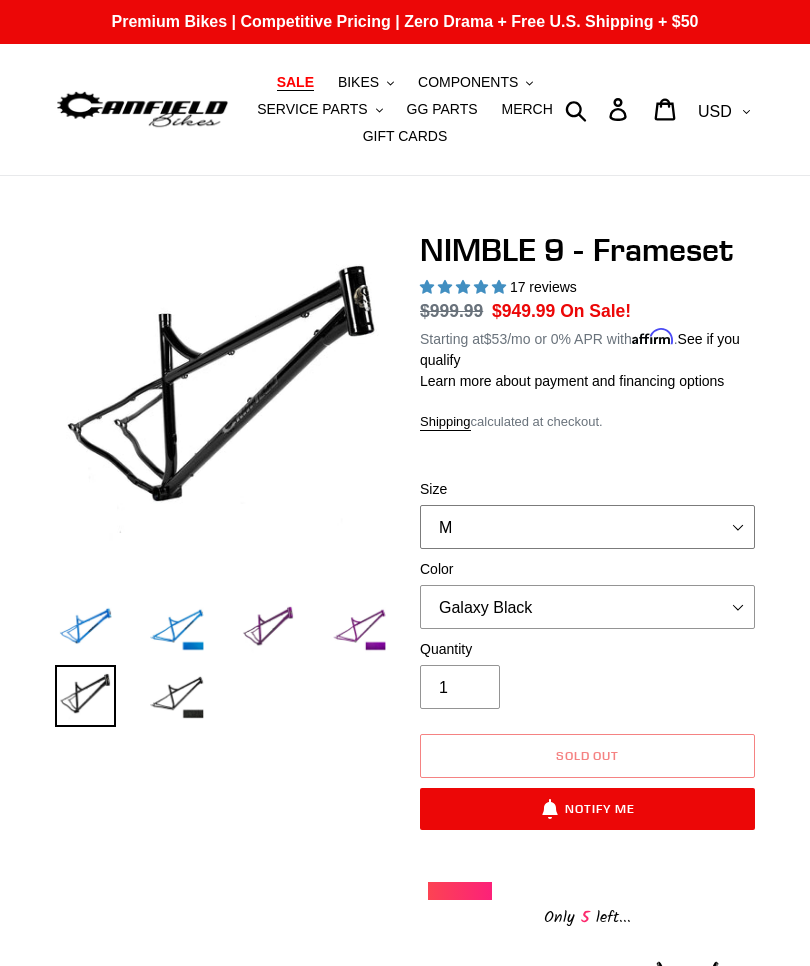 click on "S
M
L
XL" at bounding box center (587, 527) 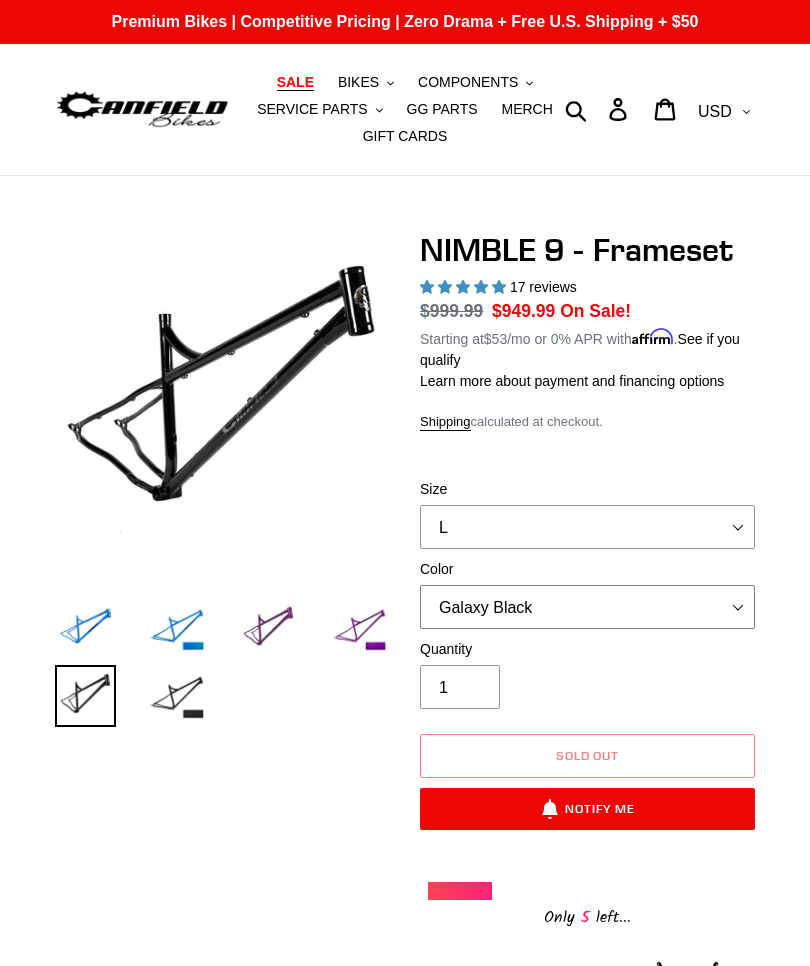 click on "Bug Zapper Blue
Purple Haze -Sold Out
Galaxy Black" at bounding box center [587, 607] 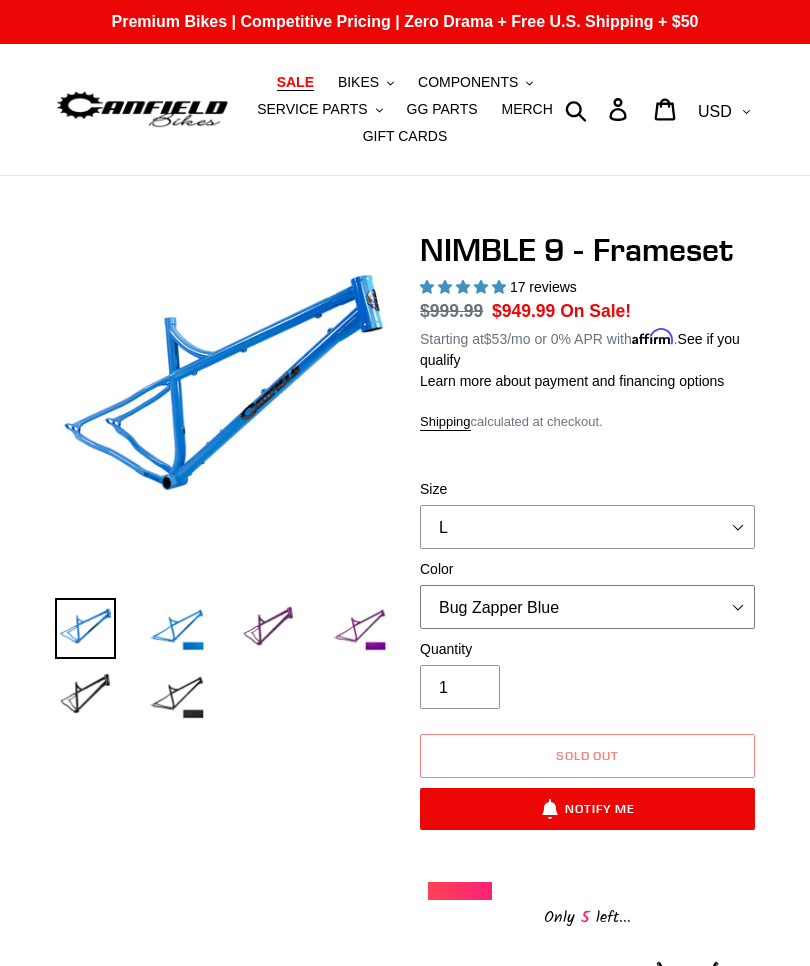 click on "Bug Zapper Blue
Purple Haze -Sold Out
Galaxy Black" at bounding box center [587, 607] 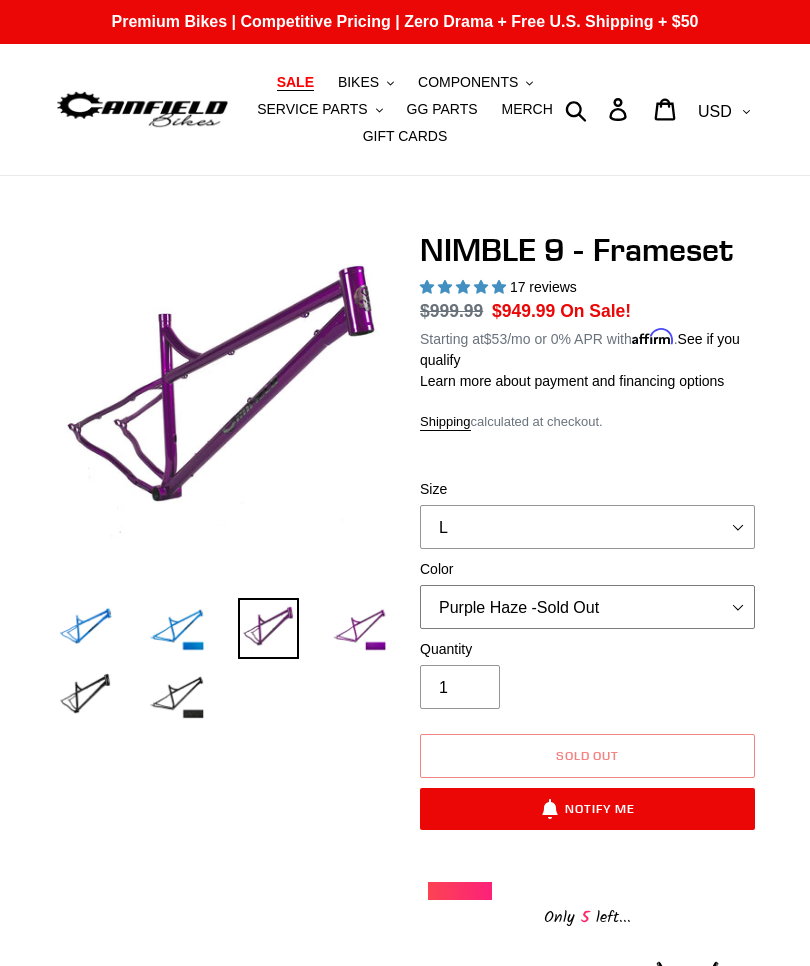 click on "Bug Zapper Blue
Purple Haze -Sold Out
Galaxy Black" at bounding box center [587, 607] 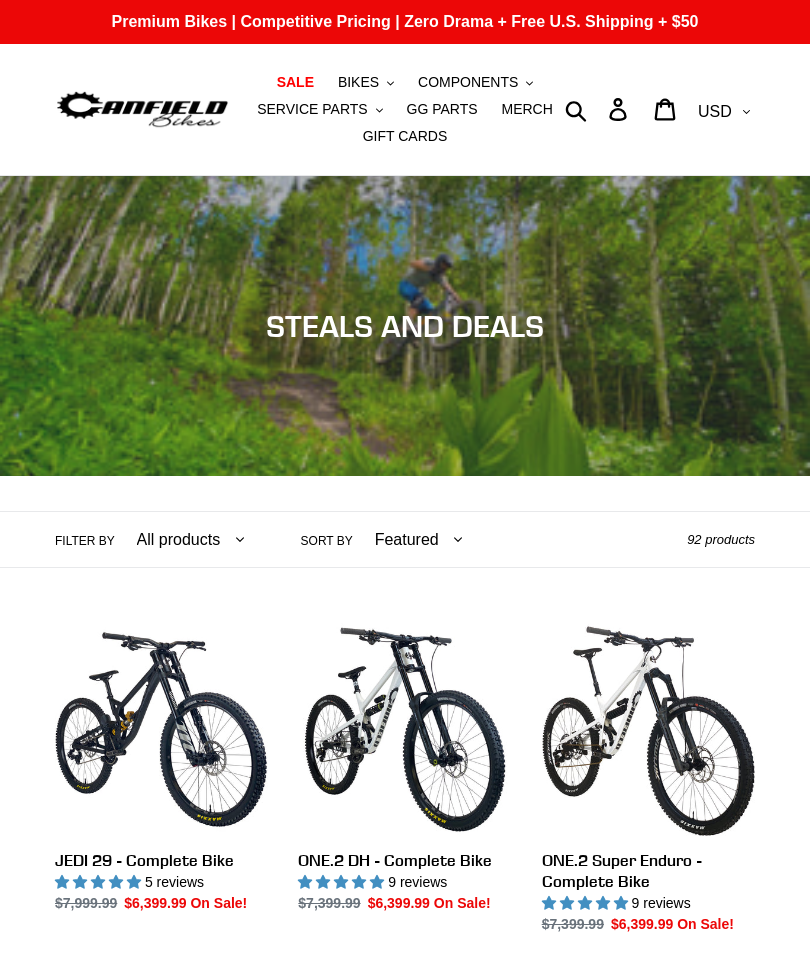 scroll, scrollTop: 0, scrollLeft: 0, axis: both 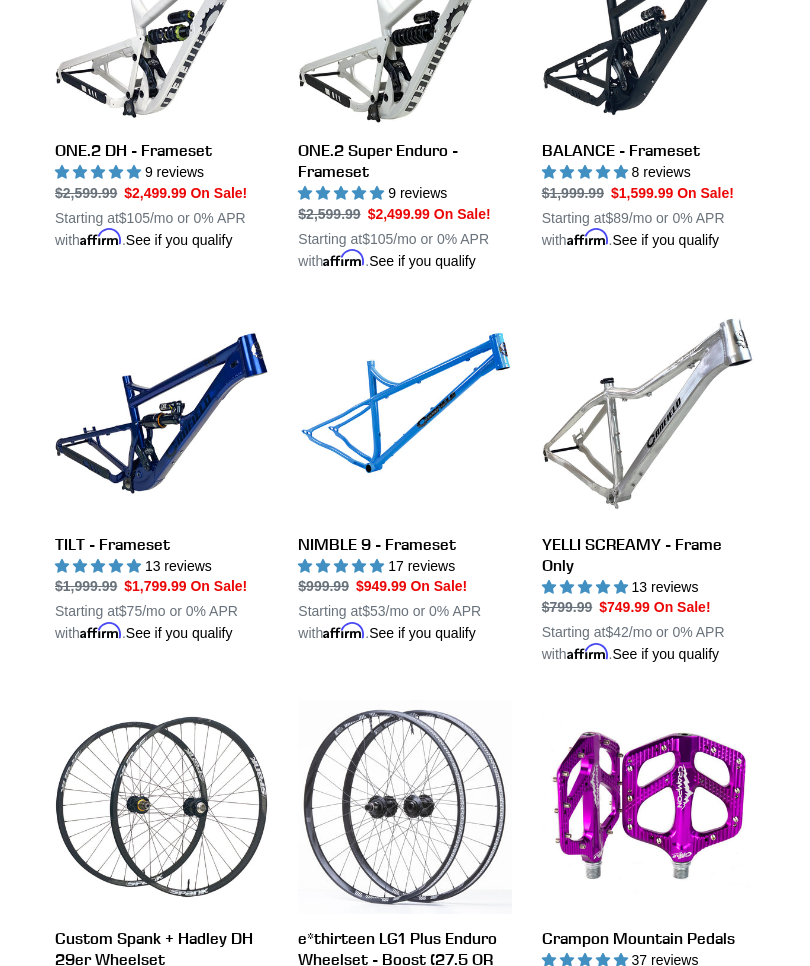 click on "YELLI SCREAMY - Frame Only" at bounding box center (648, 486) 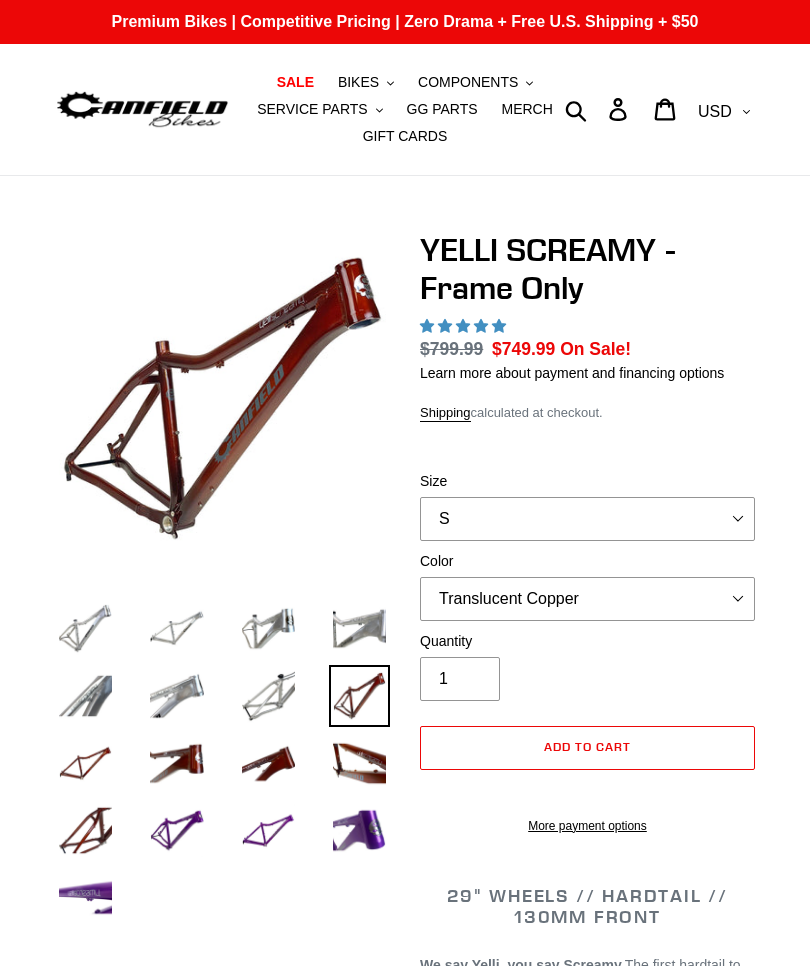 scroll, scrollTop: 0, scrollLeft: 0, axis: both 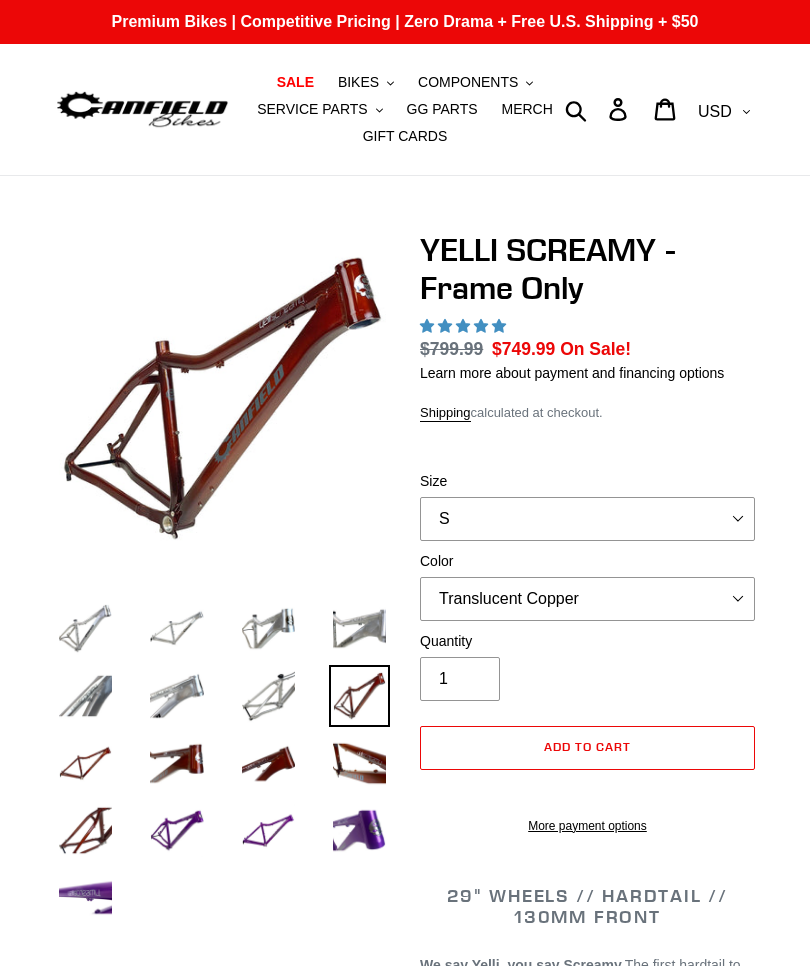 select on "highest-rating" 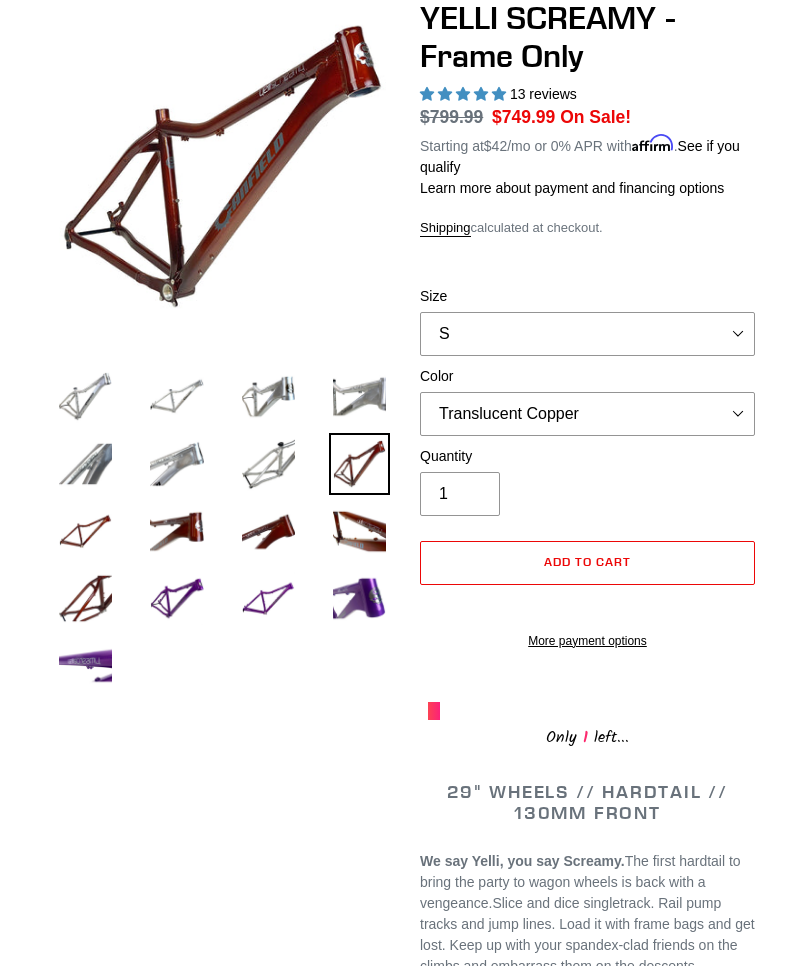 scroll, scrollTop: 232, scrollLeft: 0, axis: vertical 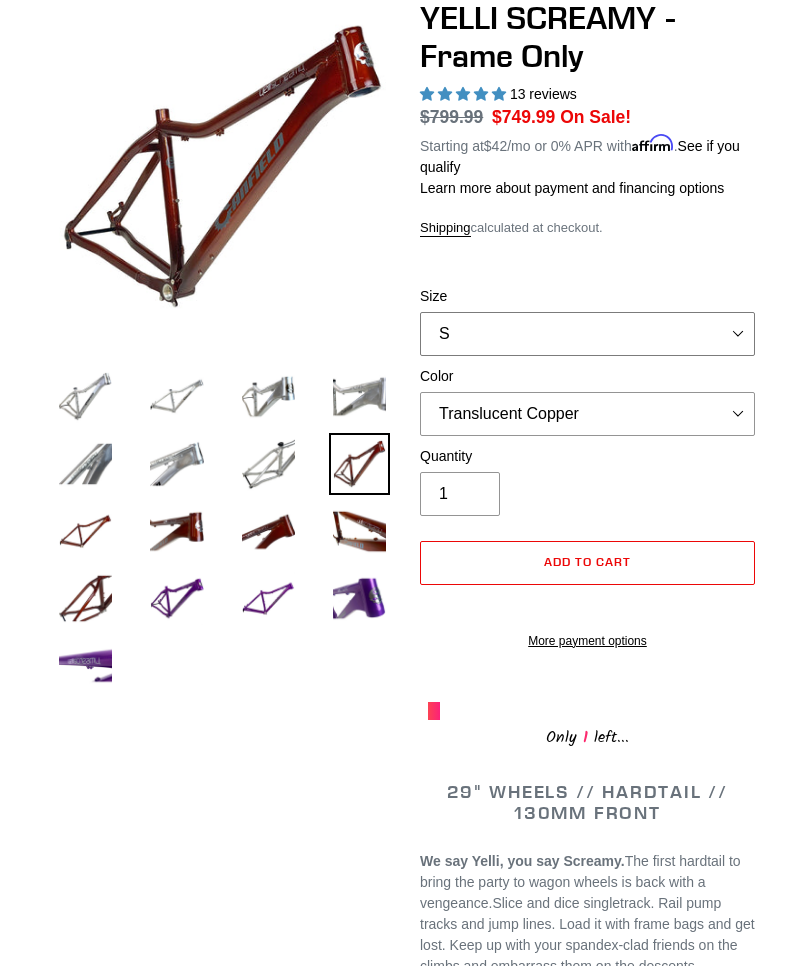 click on "S
M
L
XL" at bounding box center (587, 334) 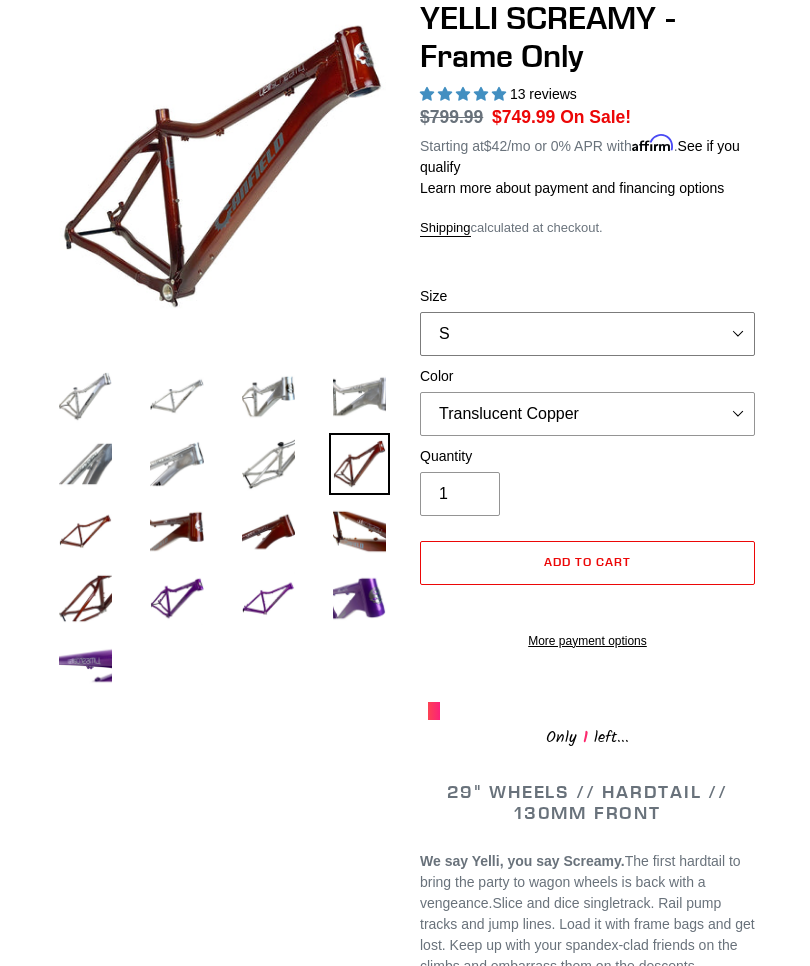 select on "M" 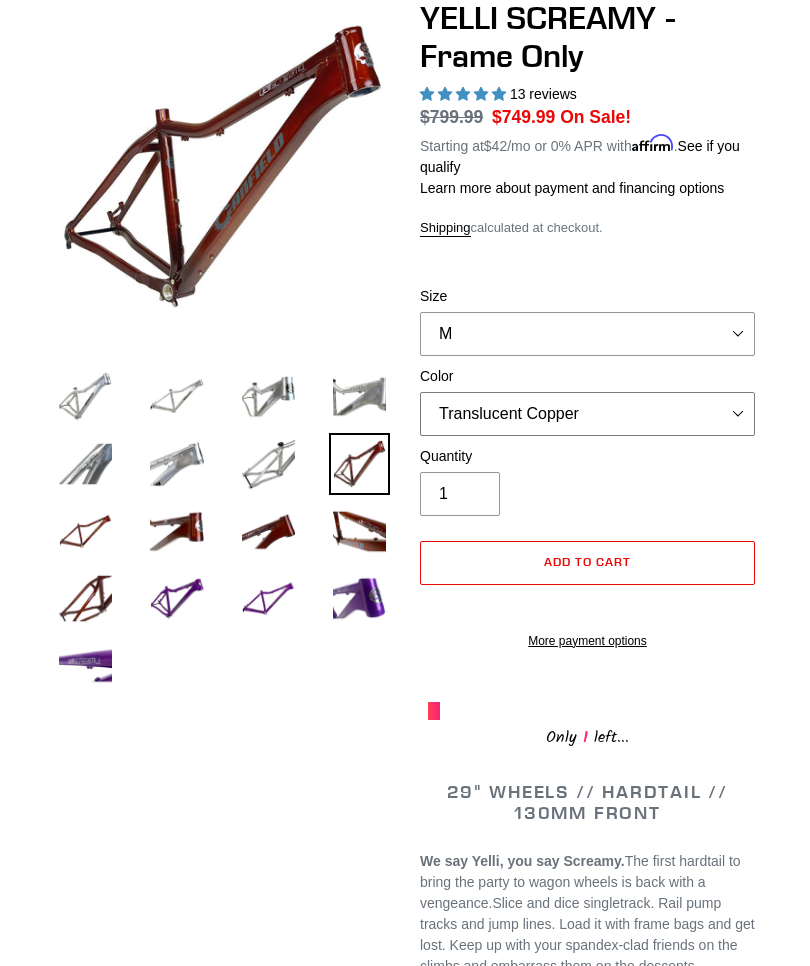 click on "Translucent Copper
Purple Haze
Raw" at bounding box center [587, 414] 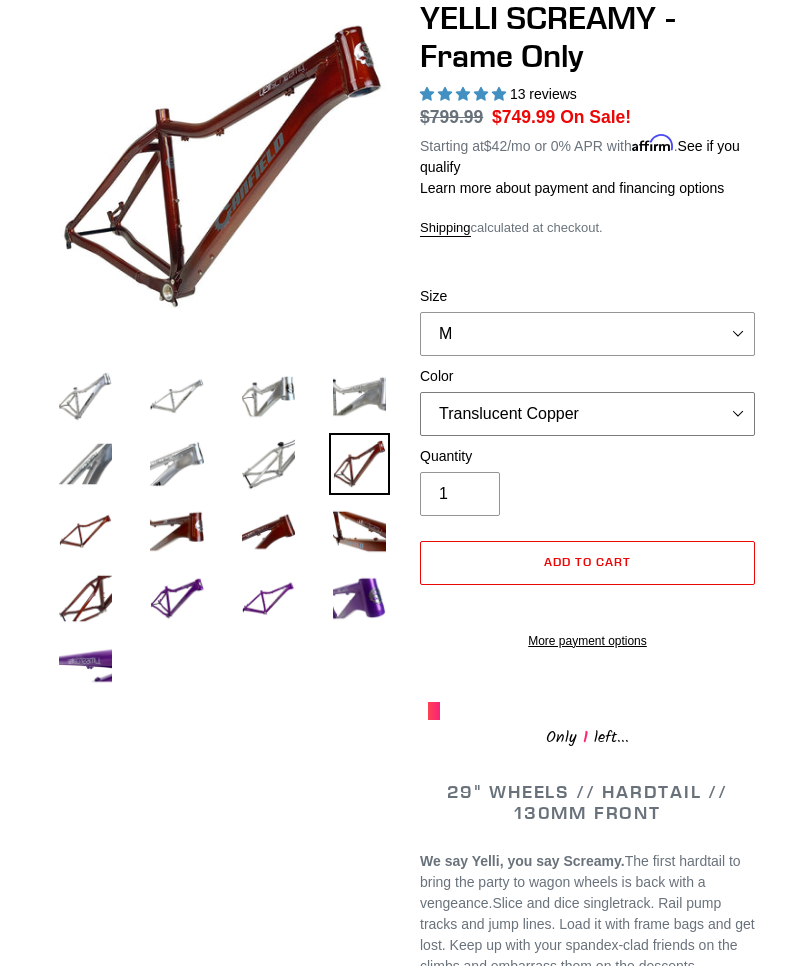 select on "Raw" 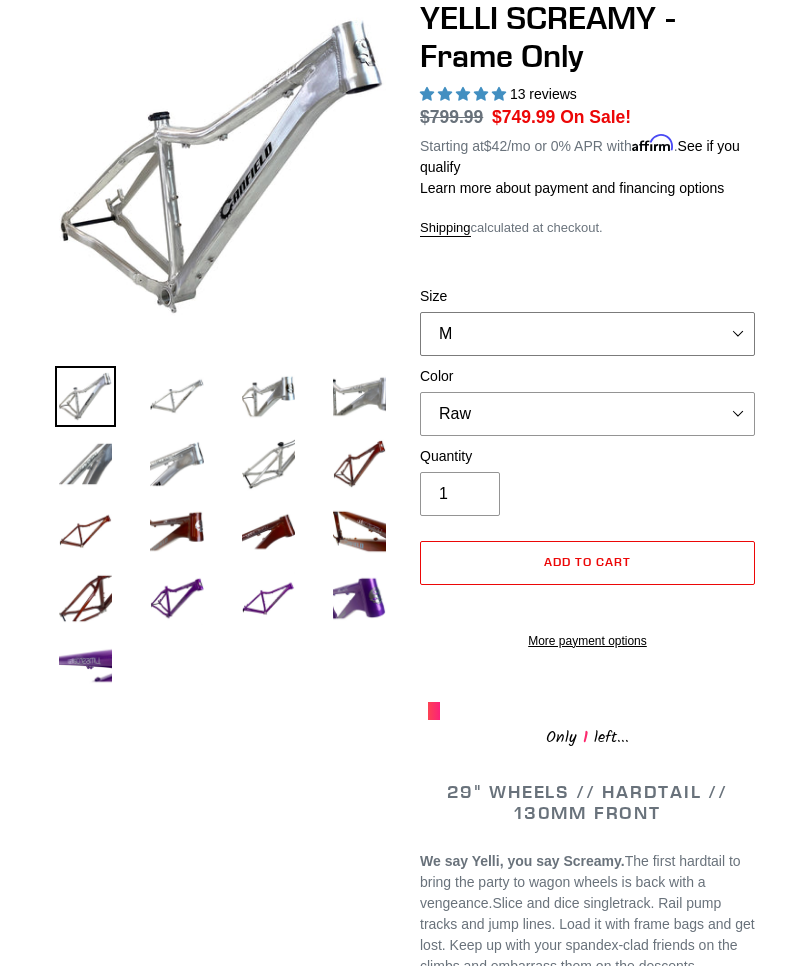 click on "S
M
L
XL" at bounding box center [587, 334] 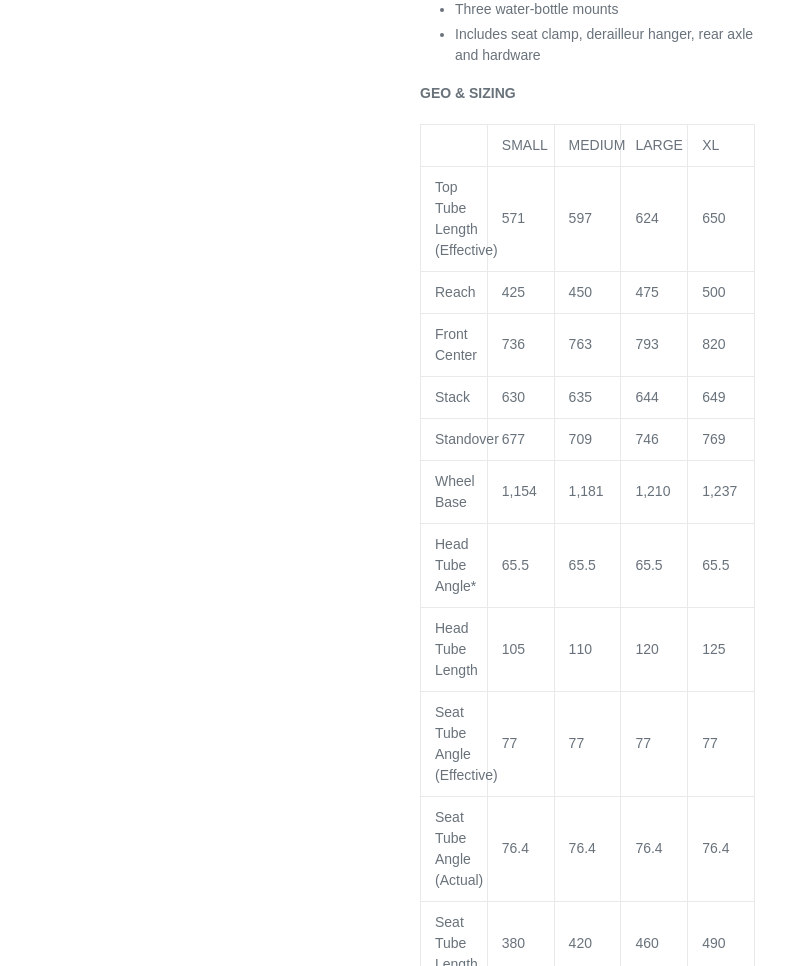 scroll, scrollTop: 1670, scrollLeft: 0, axis: vertical 